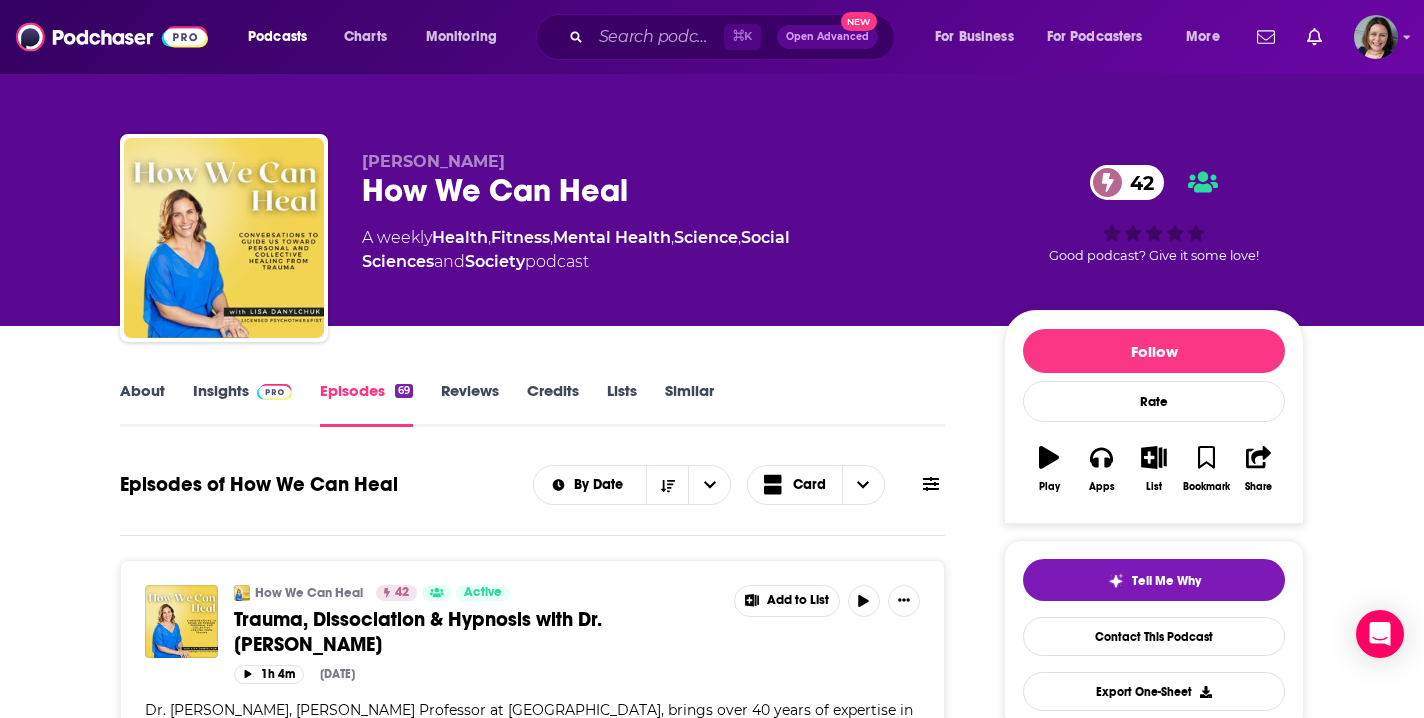 scroll, scrollTop: 2996, scrollLeft: 0, axis: vertical 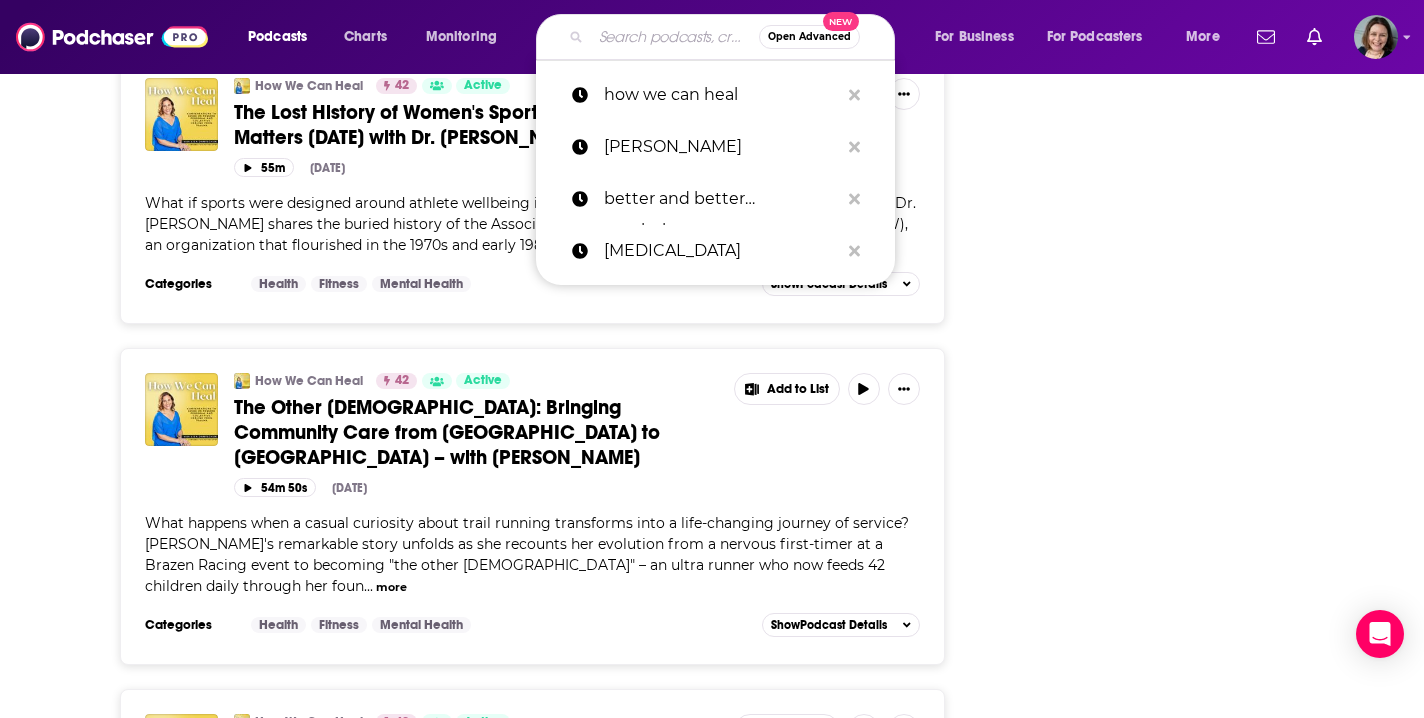 click at bounding box center [675, 37] 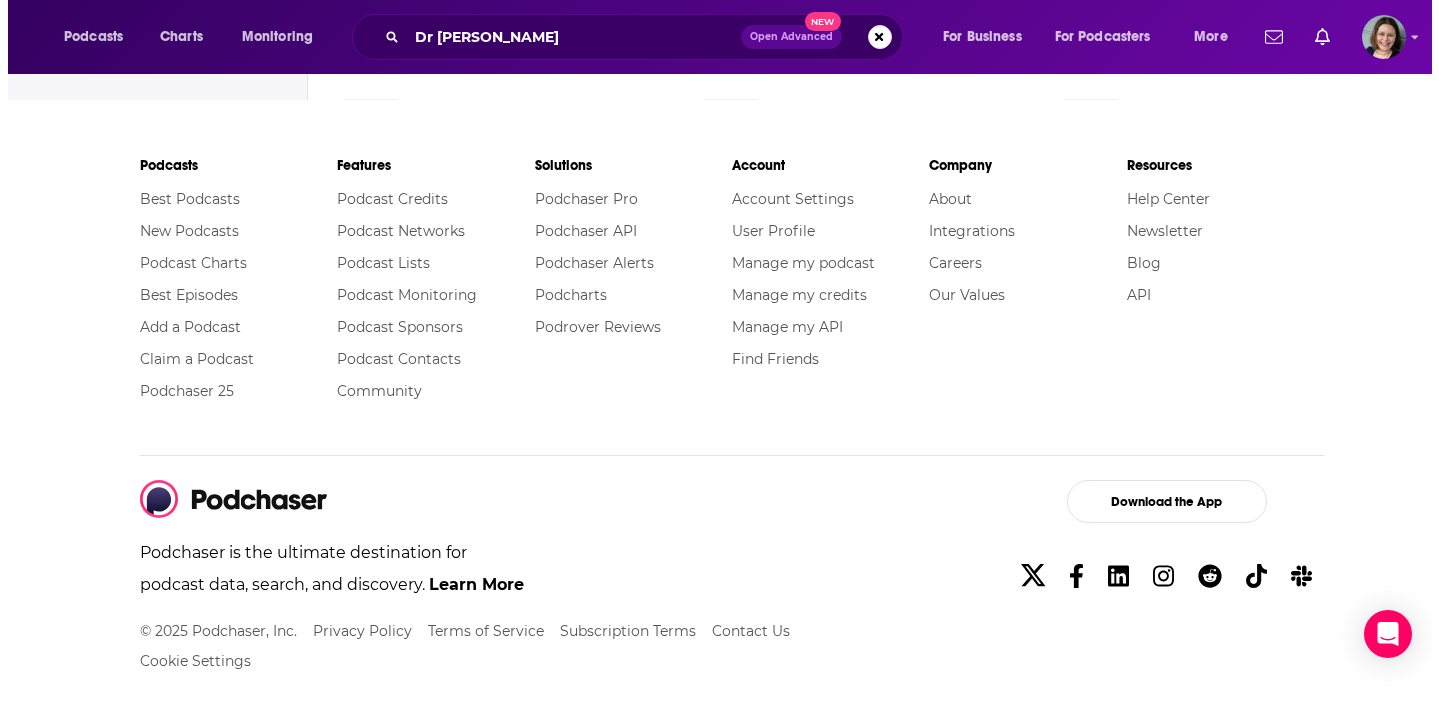 scroll, scrollTop: 0, scrollLeft: 0, axis: both 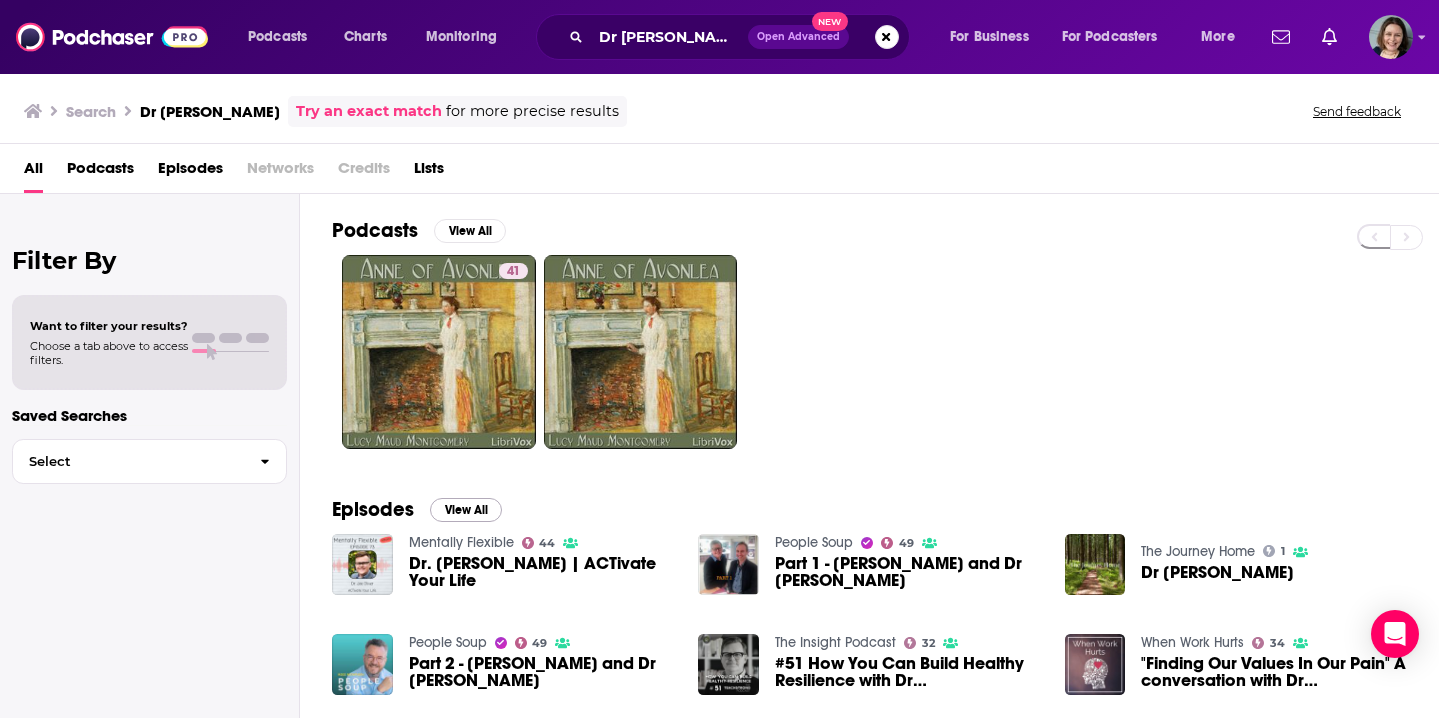 click on "View All" at bounding box center (466, 510) 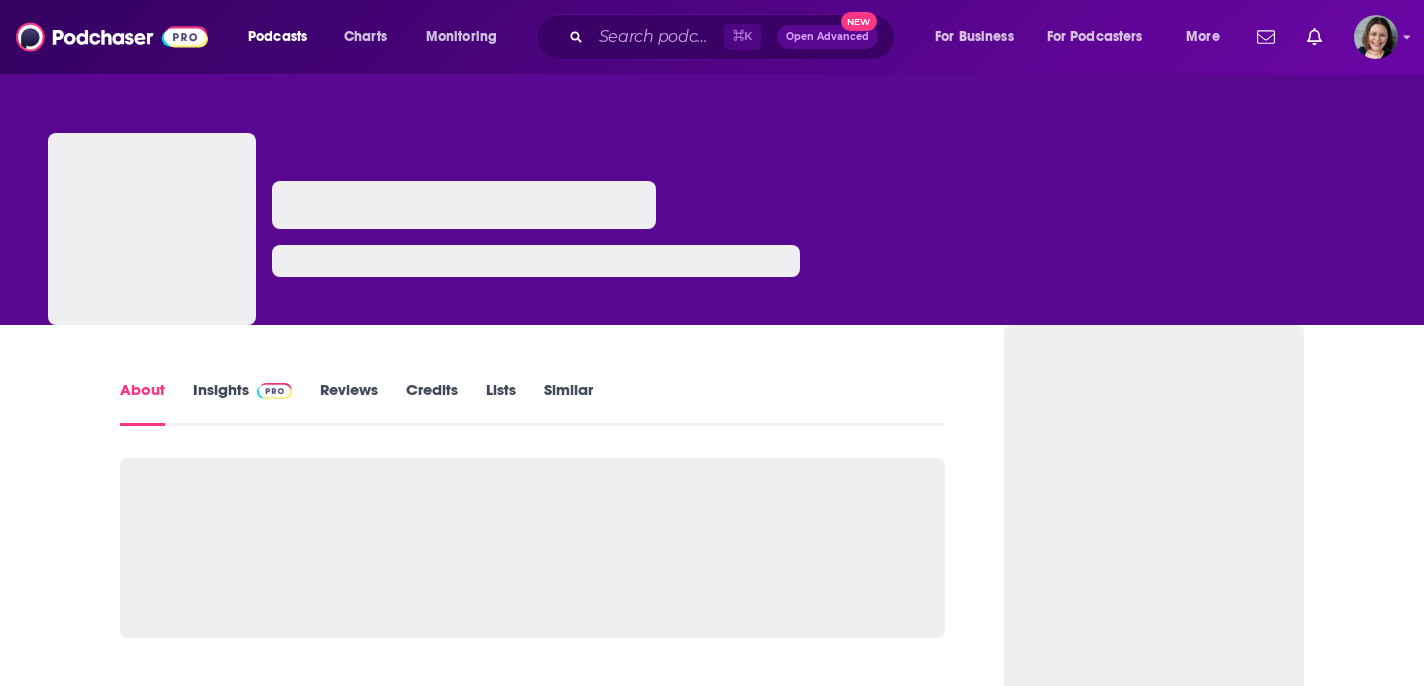 scroll, scrollTop: 0, scrollLeft: 0, axis: both 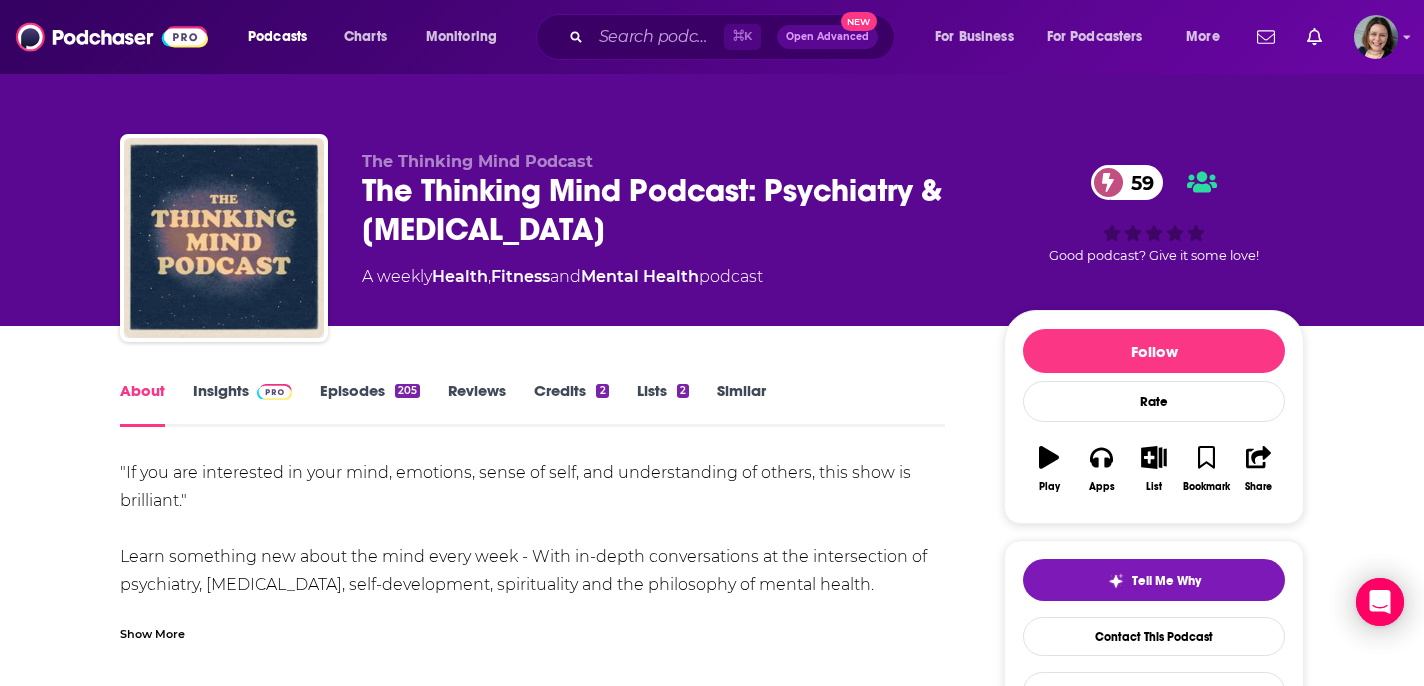 click on "Episodes 205" at bounding box center (370, 404) 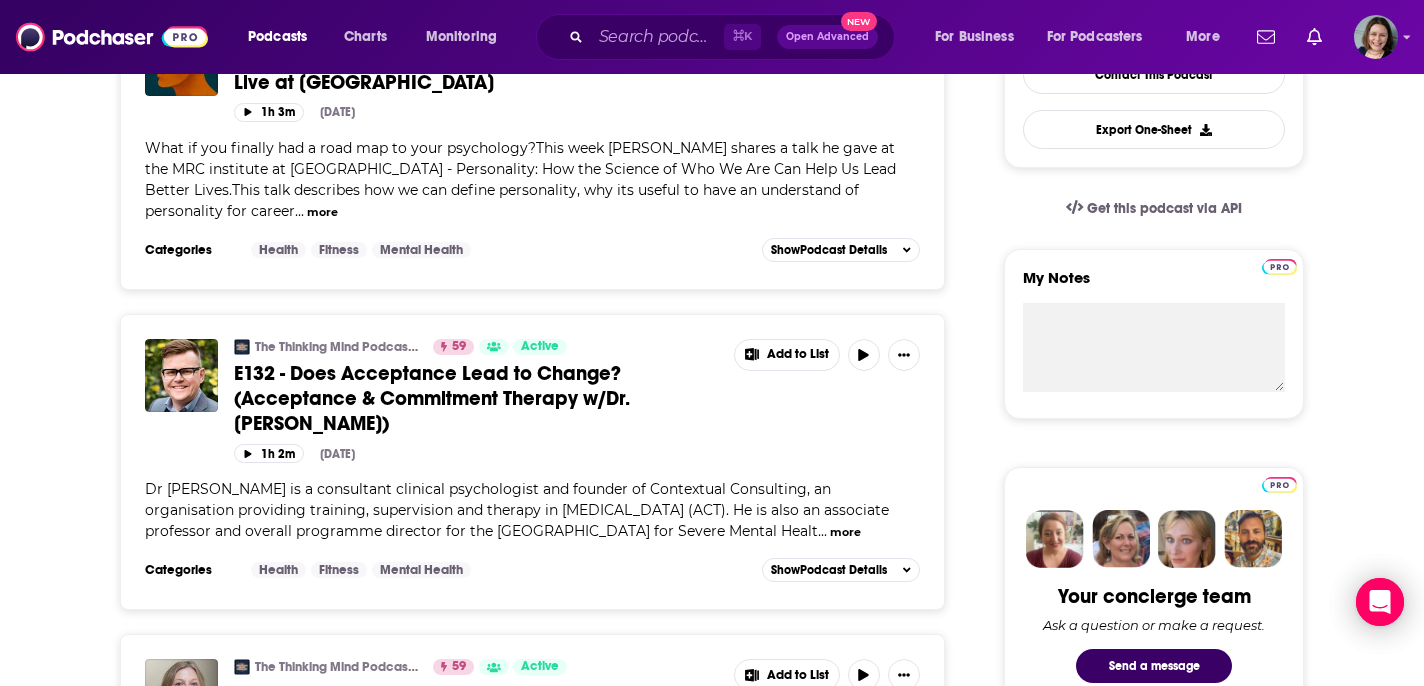 scroll, scrollTop: 696, scrollLeft: 0, axis: vertical 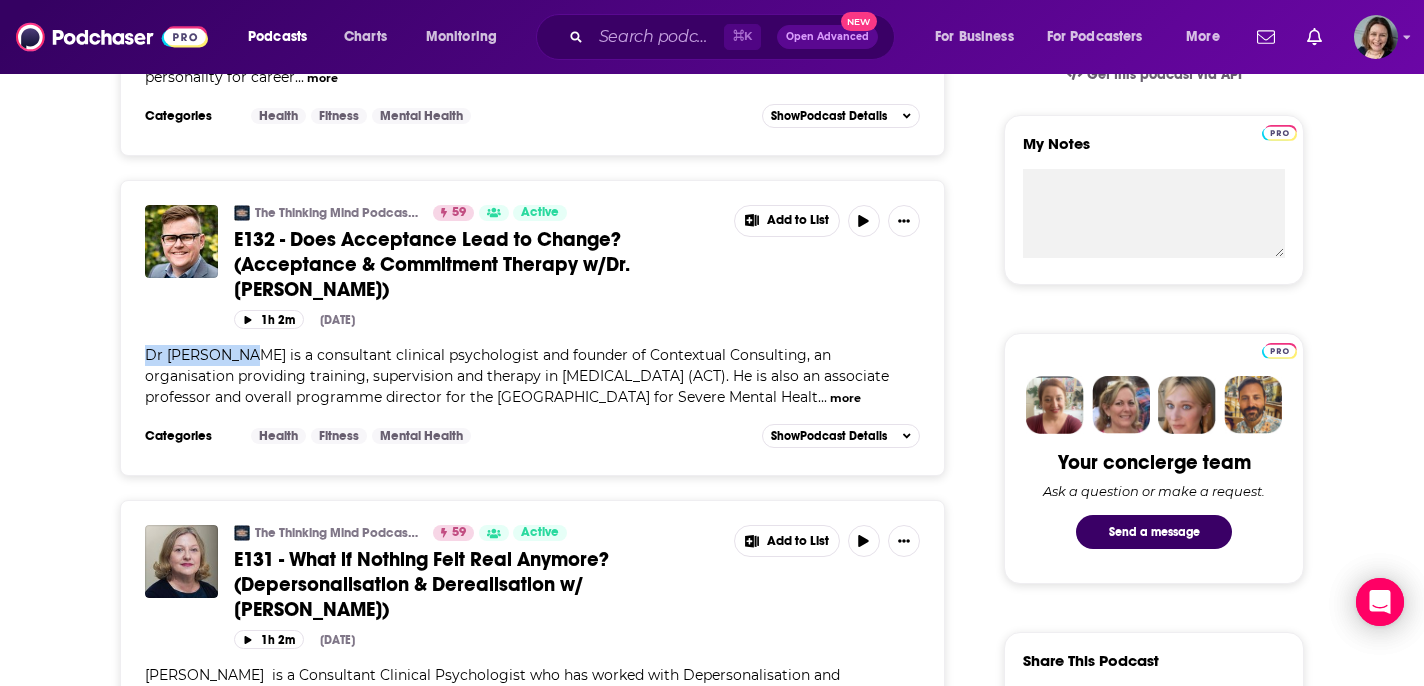 drag, startPoint x: 144, startPoint y: 355, endPoint x: 234, endPoint y: 356, distance: 90.005554 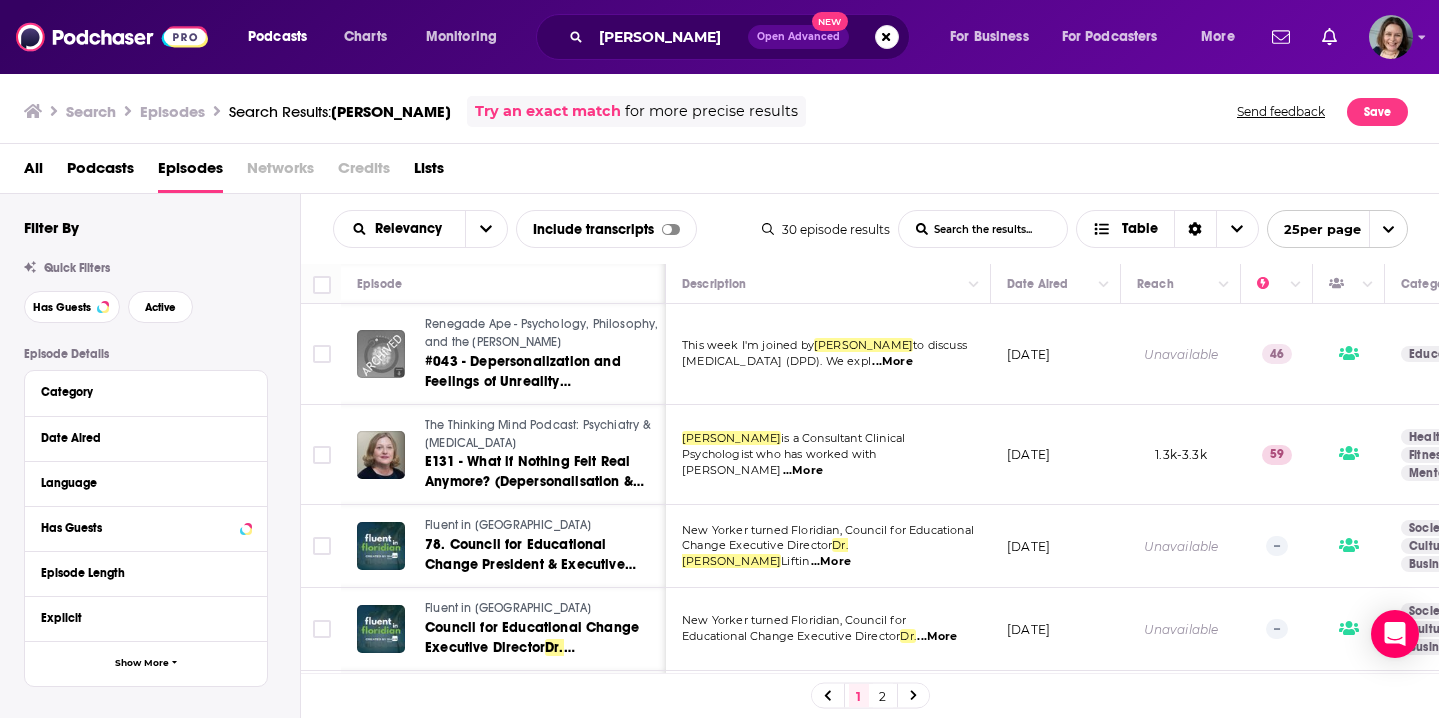 scroll, scrollTop: 0, scrollLeft: 0, axis: both 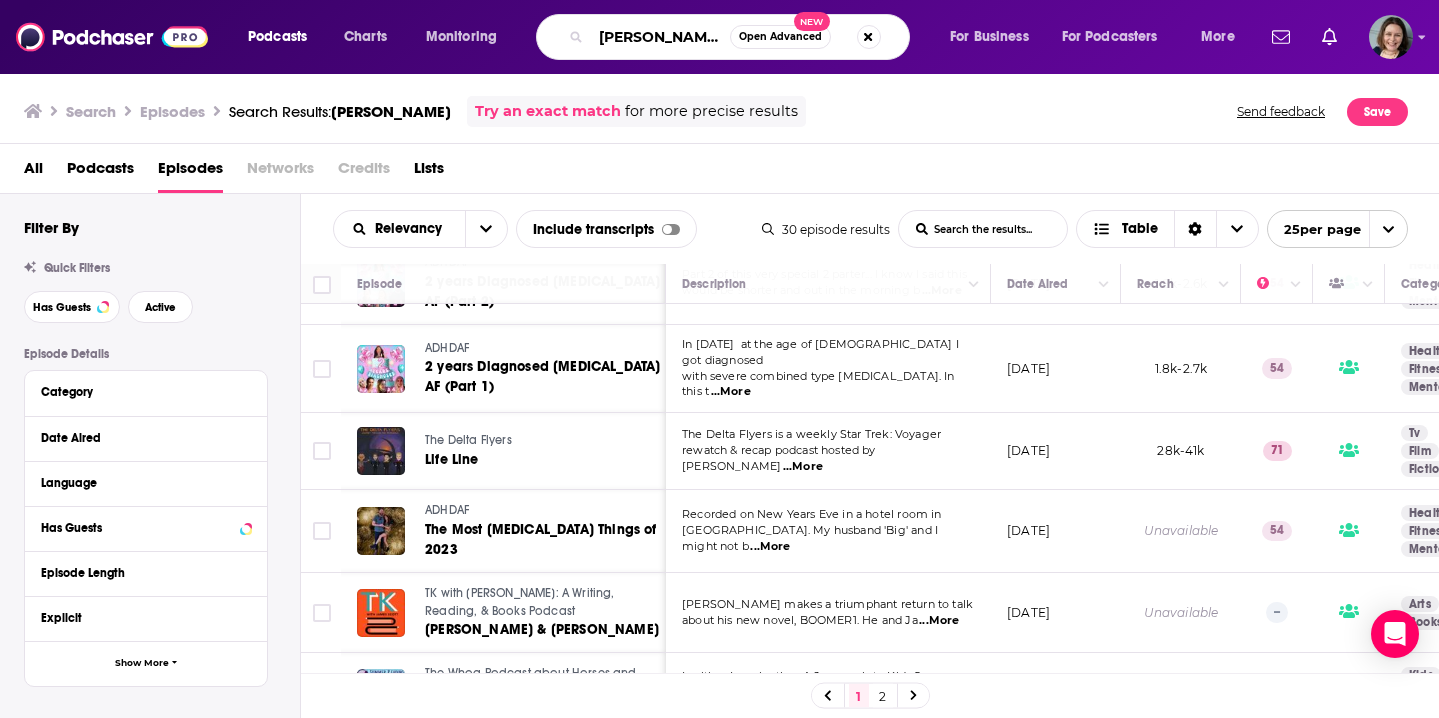 drag, startPoint x: 733, startPoint y: 34, endPoint x: 570, endPoint y: 35, distance: 163.00307 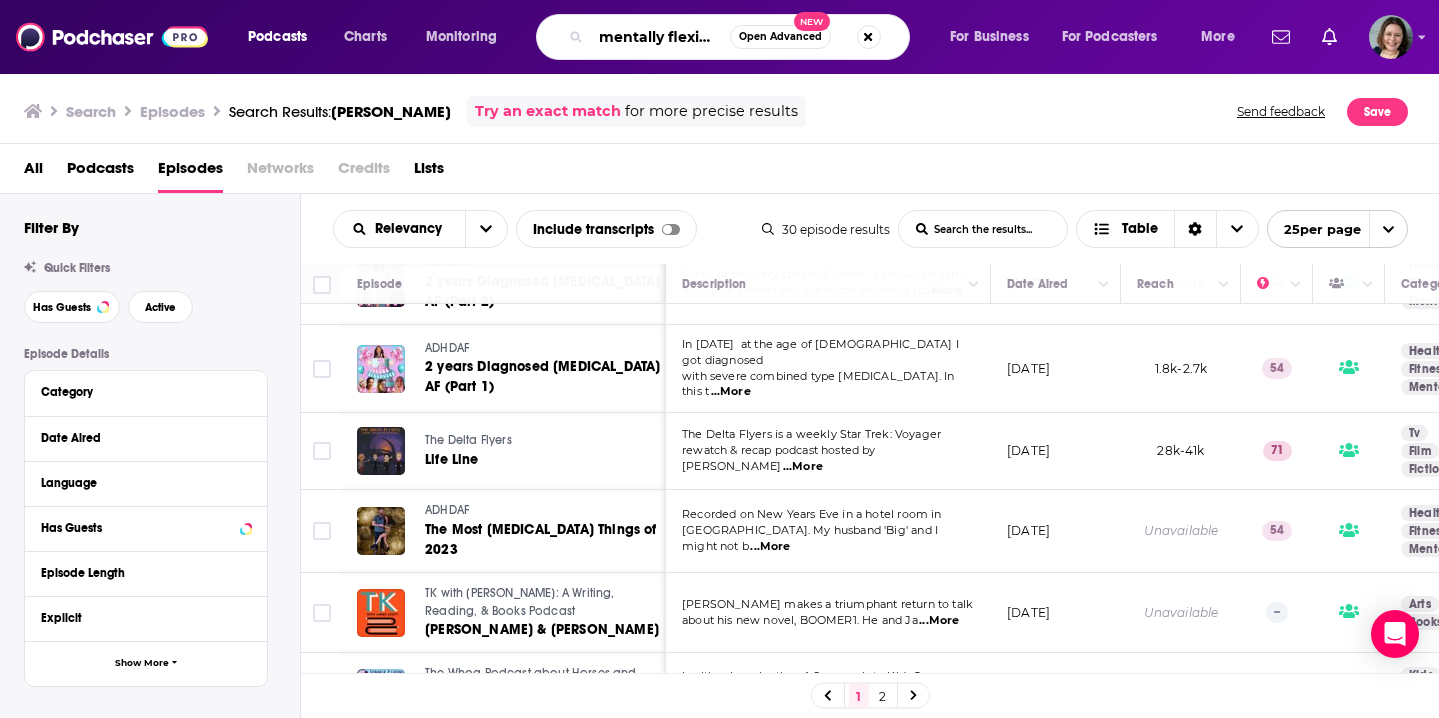 type on "mentally flexible" 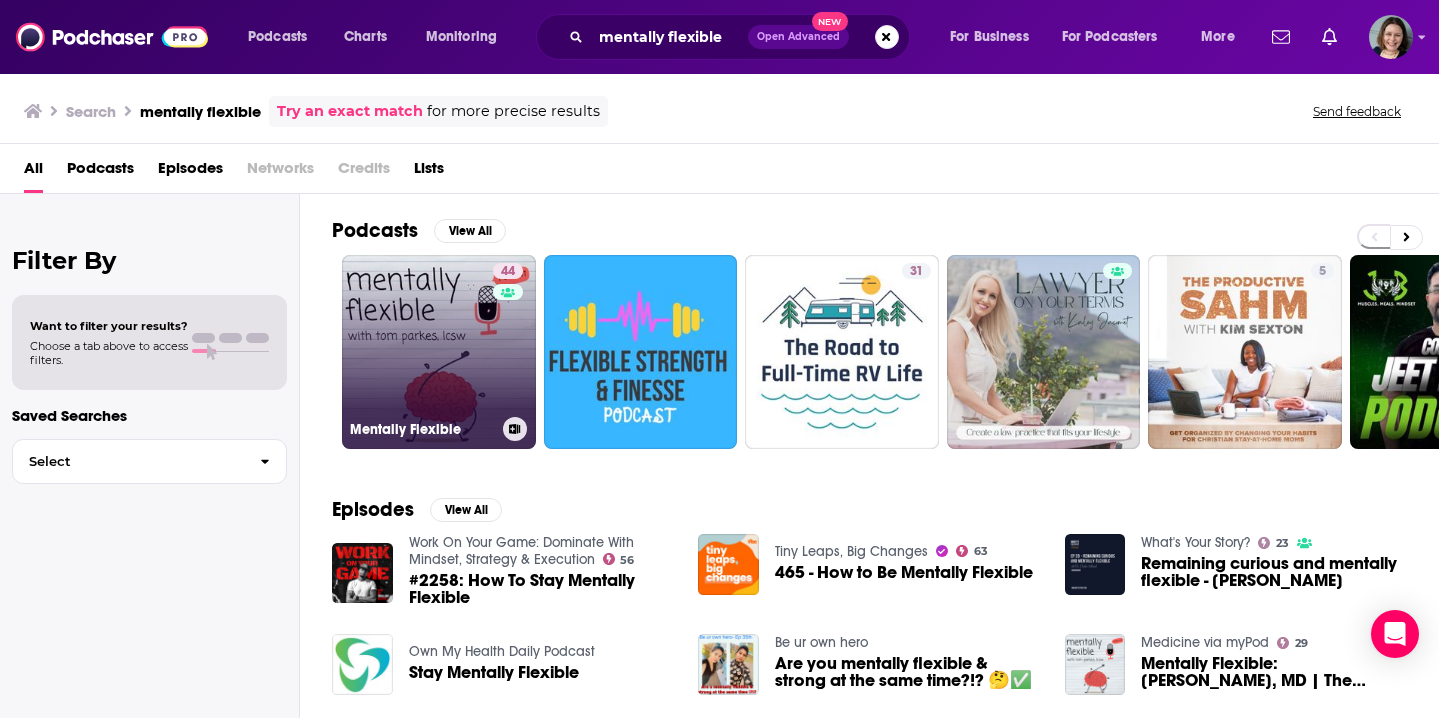 click on "44 Mentally Flexible" at bounding box center (439, 352) 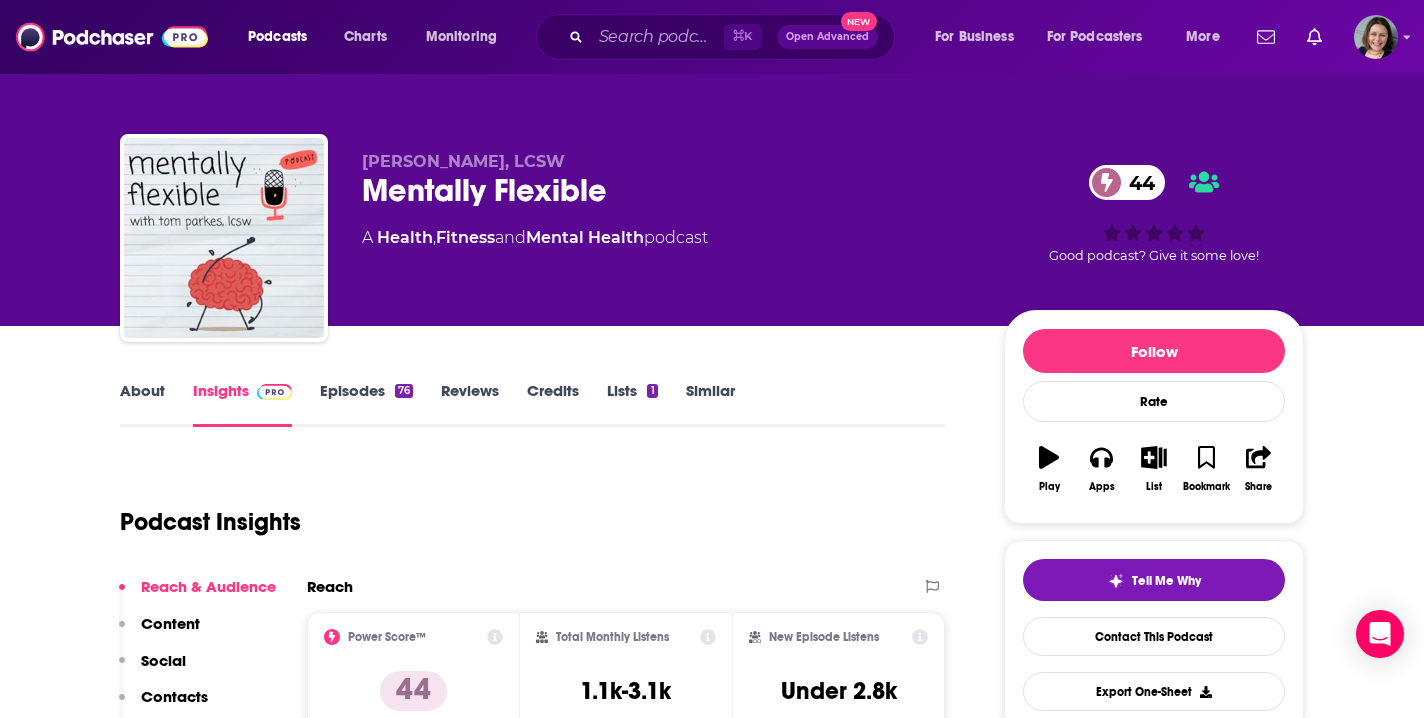 click on "Episodes 76" at bounding box center (366, 404) 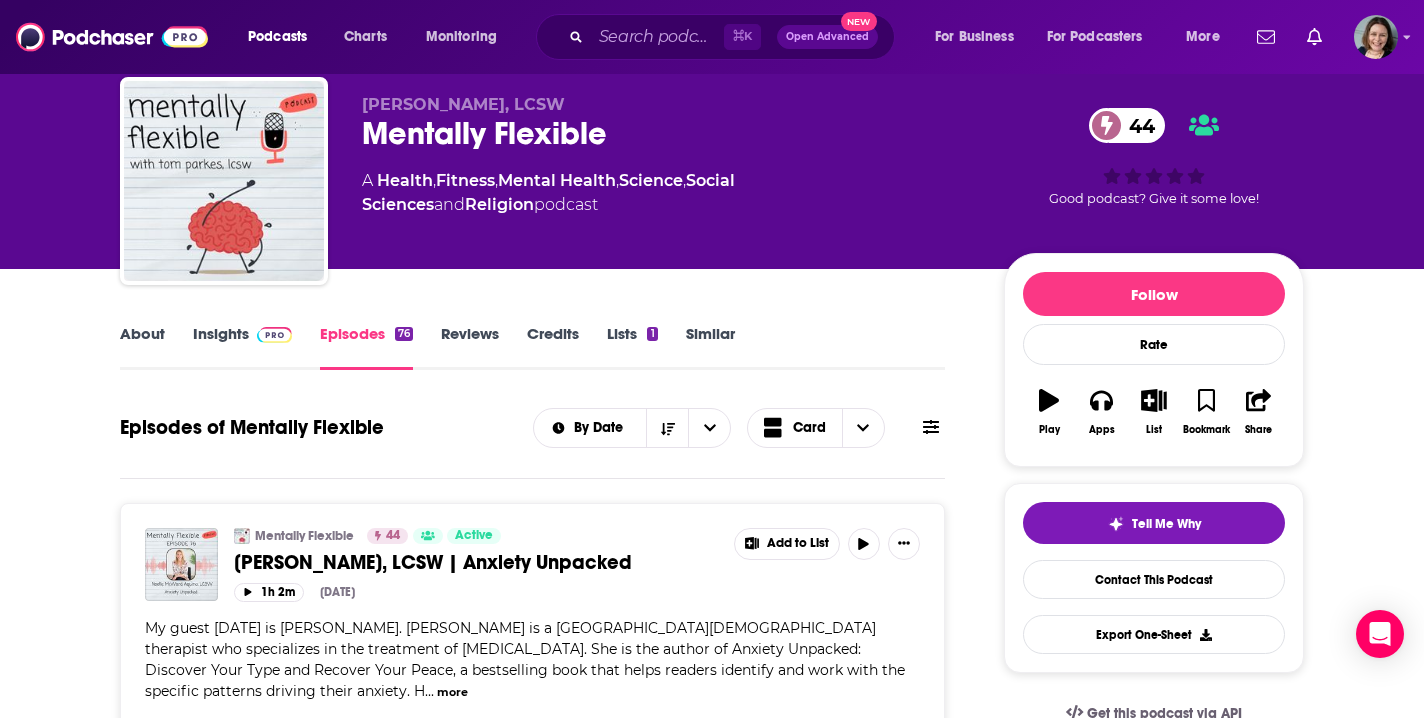 scroll, scrollTop: 181, scrollLeft: 0, axis: vertical 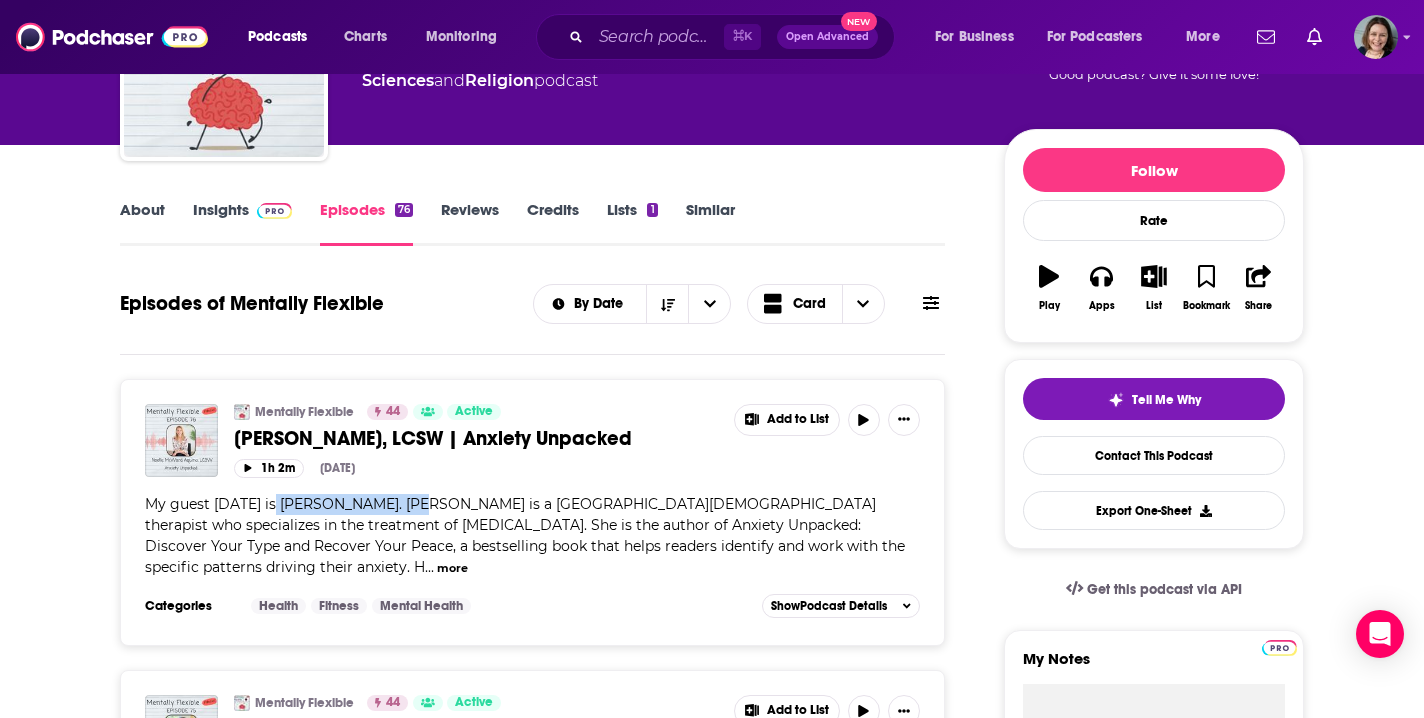 drag, startPoint x: 271, startPoint y: 503, endPoint x: 426, endPoint y: 508, distance: 155.08063 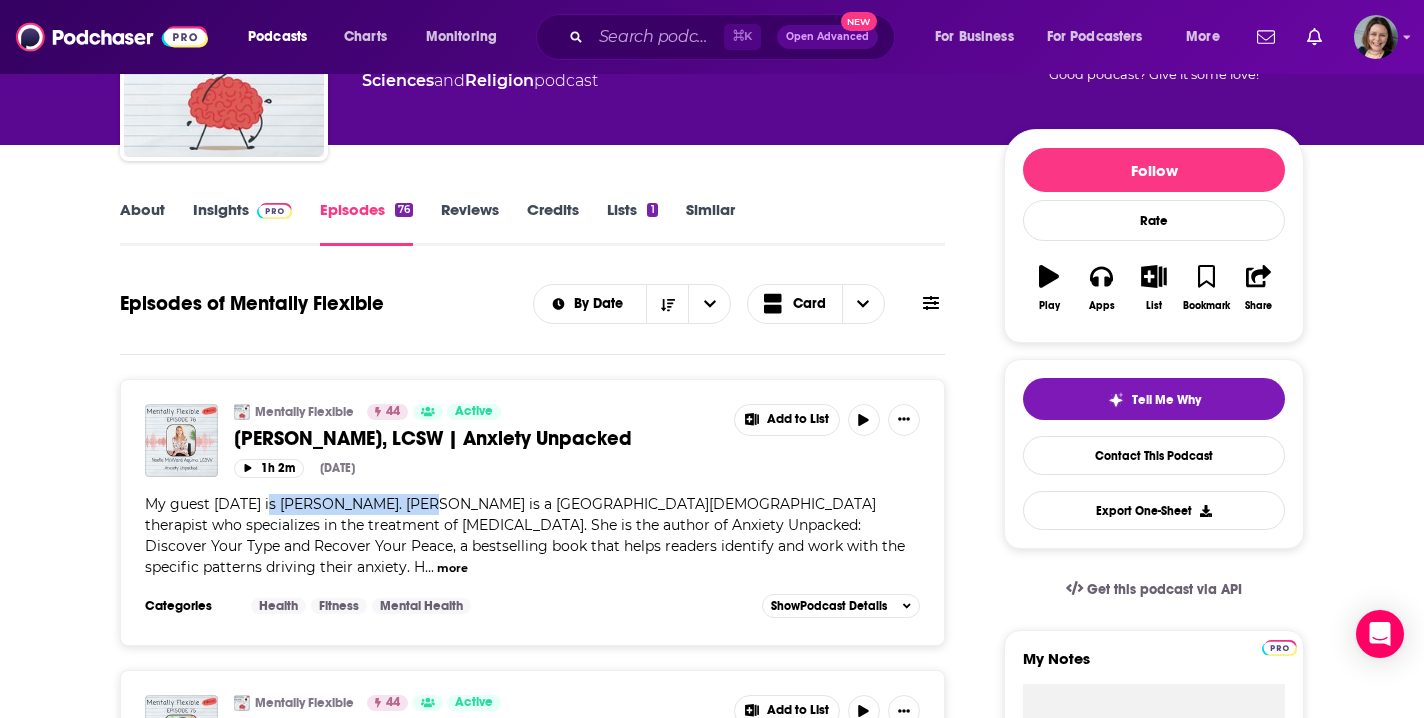 drag, startPoint x: 433, startPoint y: 507, endPoint x: 267, endPoint y: 499, distance: 166.19266 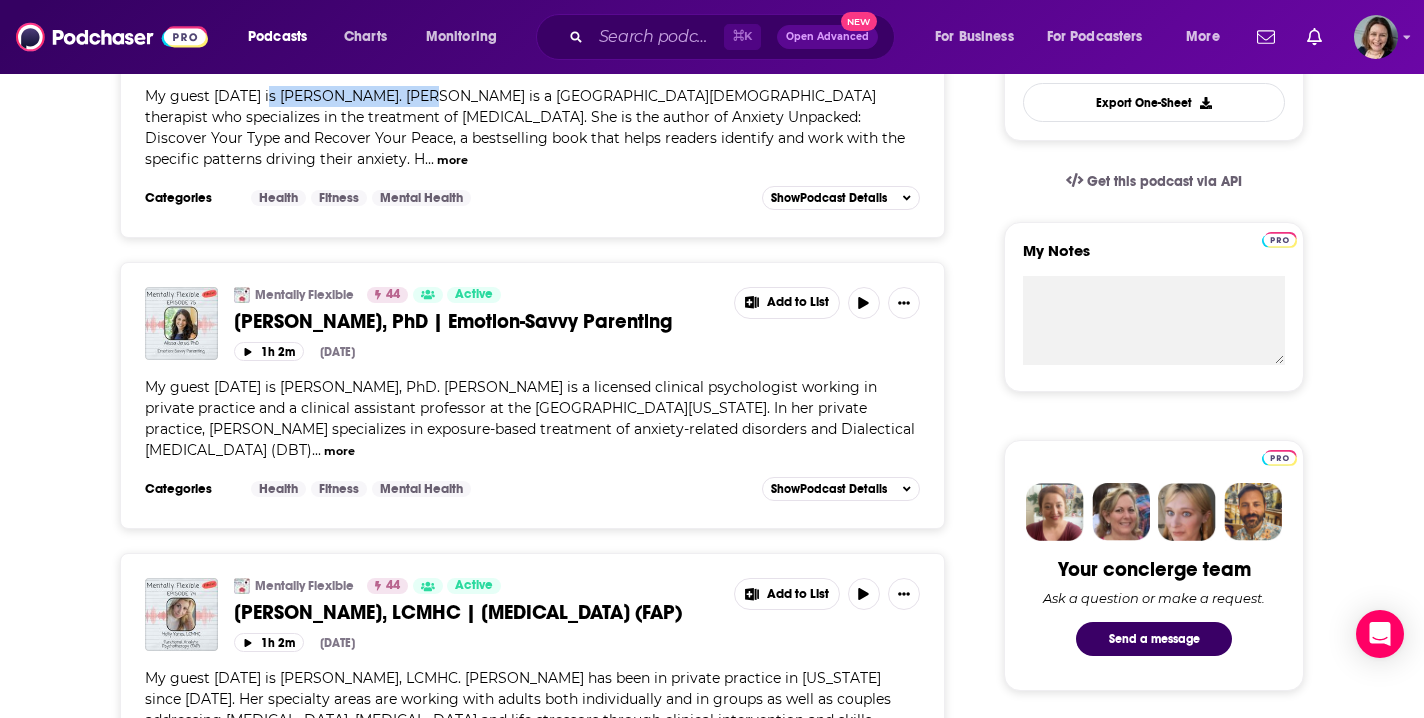 scroll, scrollTop: 600, scrollLeft: 0, axis: vertical 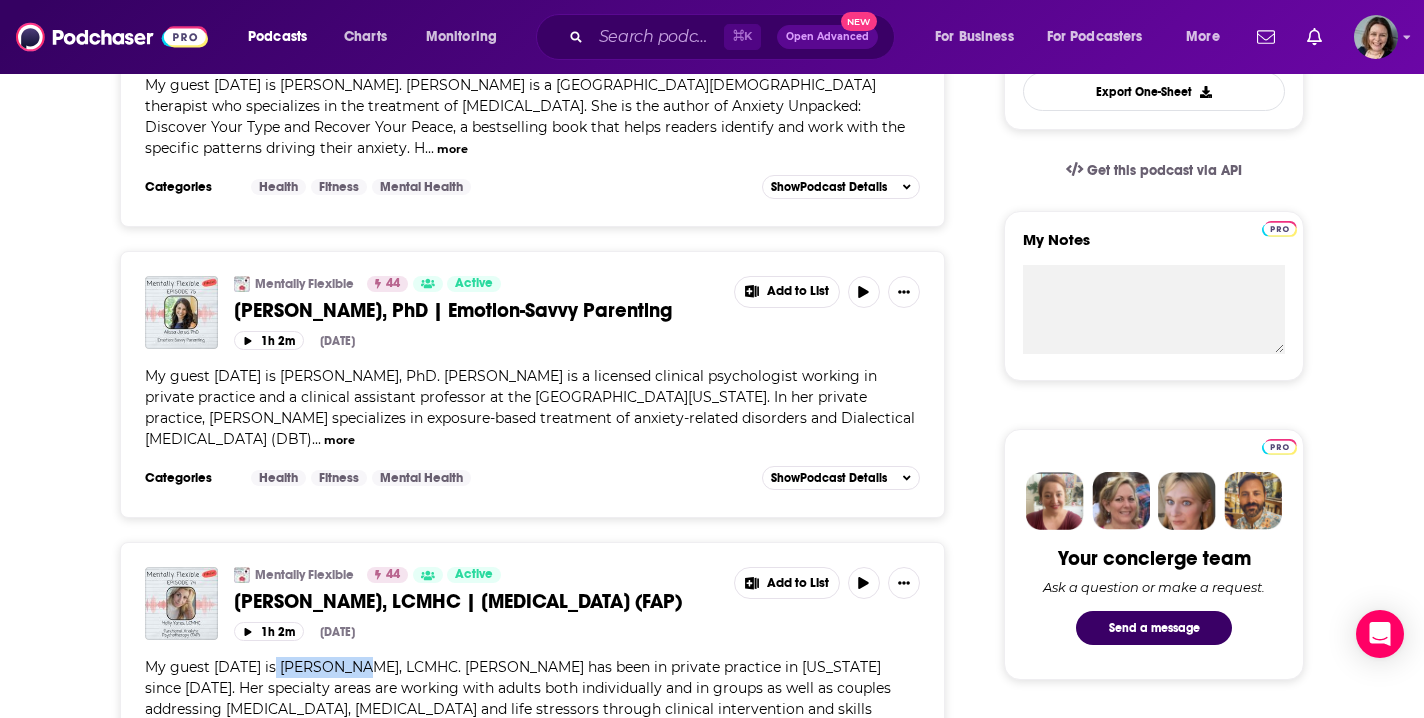 drag, startPoint x: 273, startPoint y: 651, endPoint x: 345, endPoint y: 653, distance: 72.02777 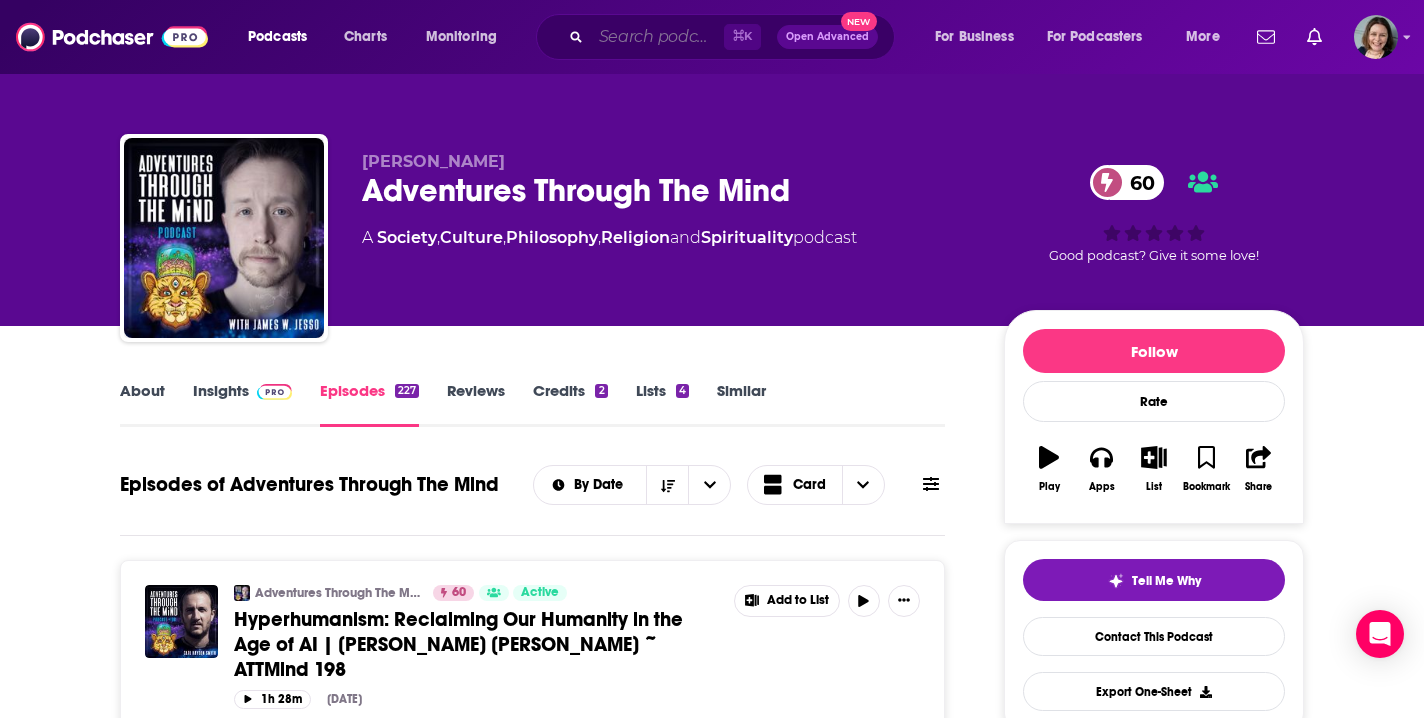 drag, startPoint x: 0, startPoint y: 0, endPoint x: 609, endPoint y: 35, distance: 610.00494 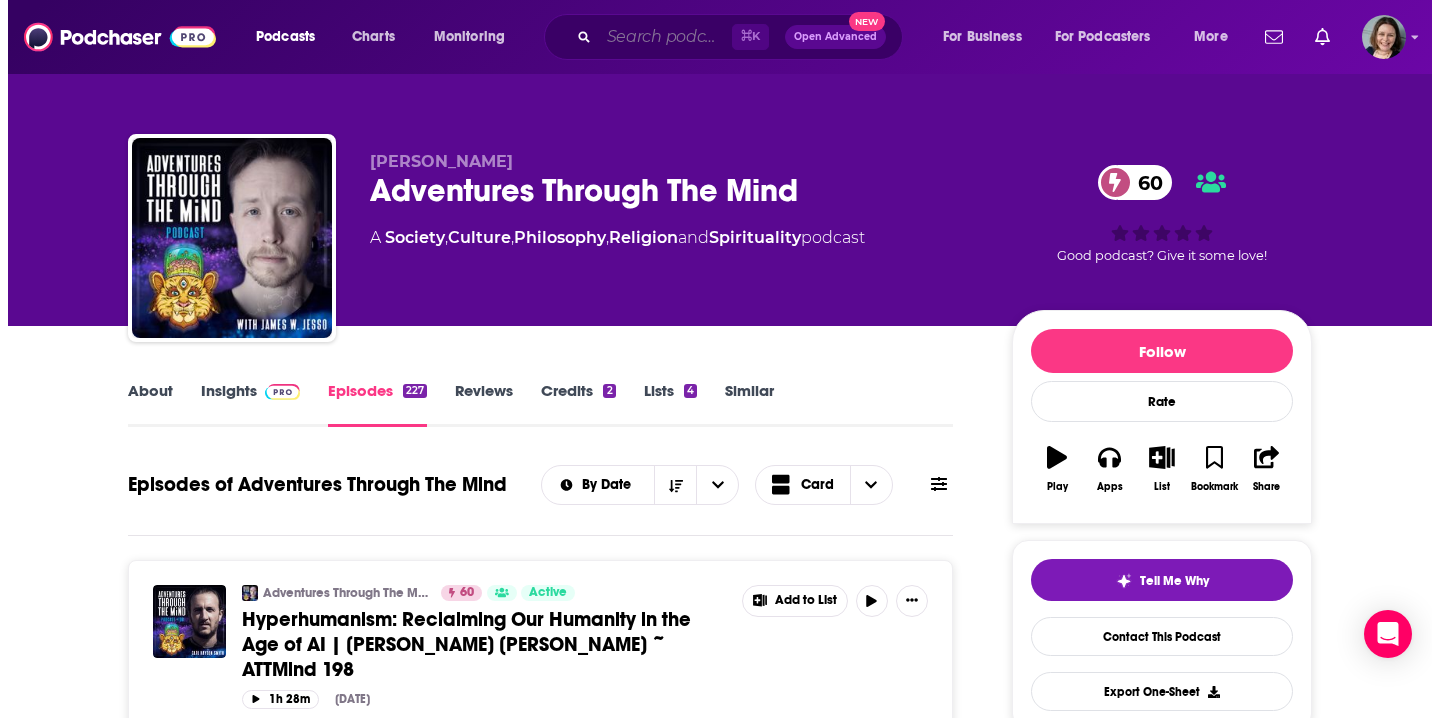 scroll, scrollTop: 0, scrollLeft: 0, axis: both 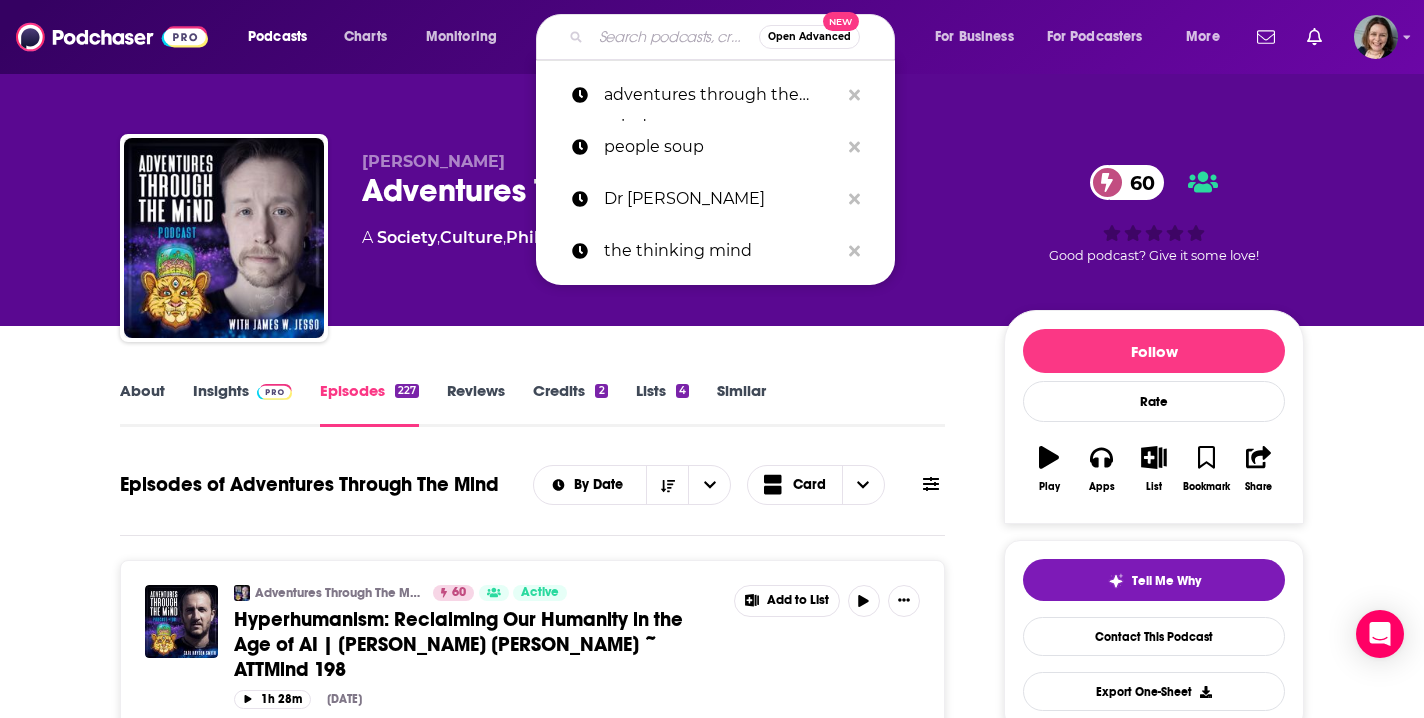 paste on "[PERSON_NAME]" 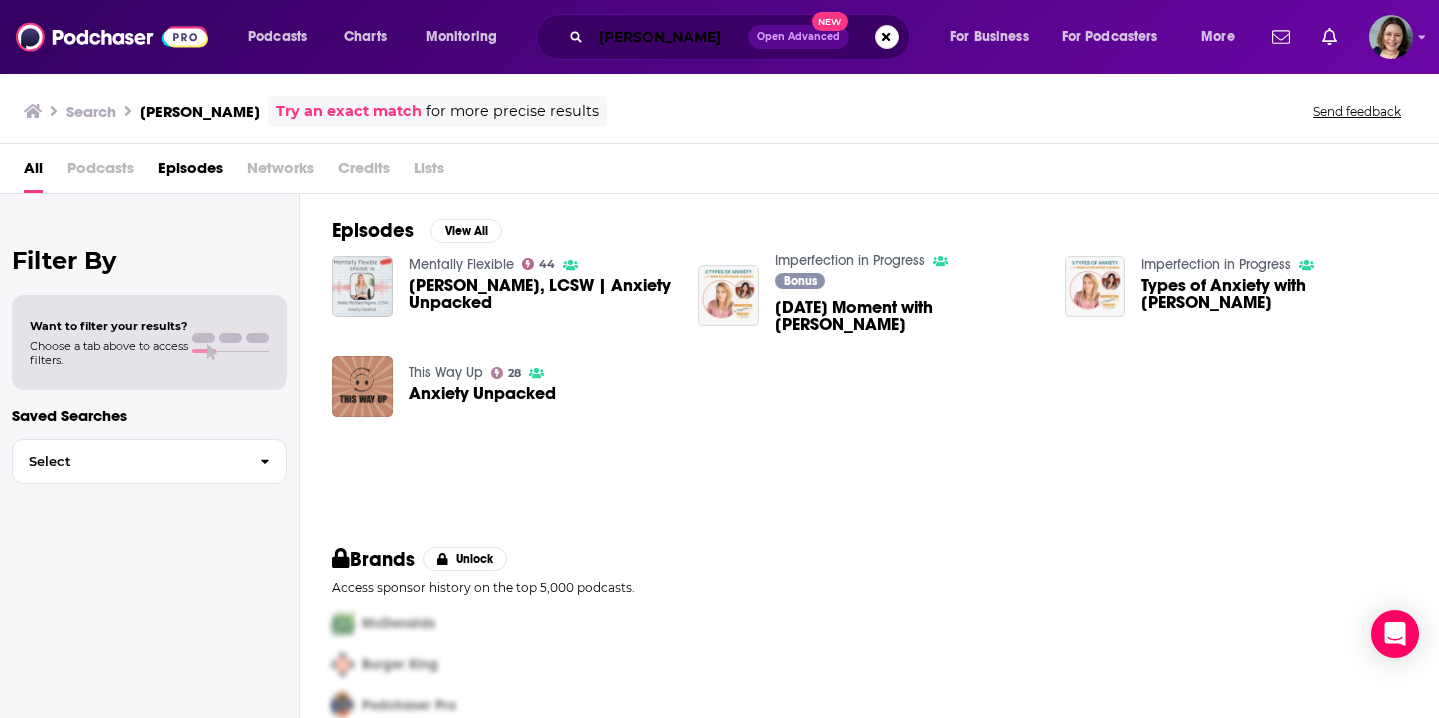 click on "[PERSON_NAME]" at bounding box center [669, 37] 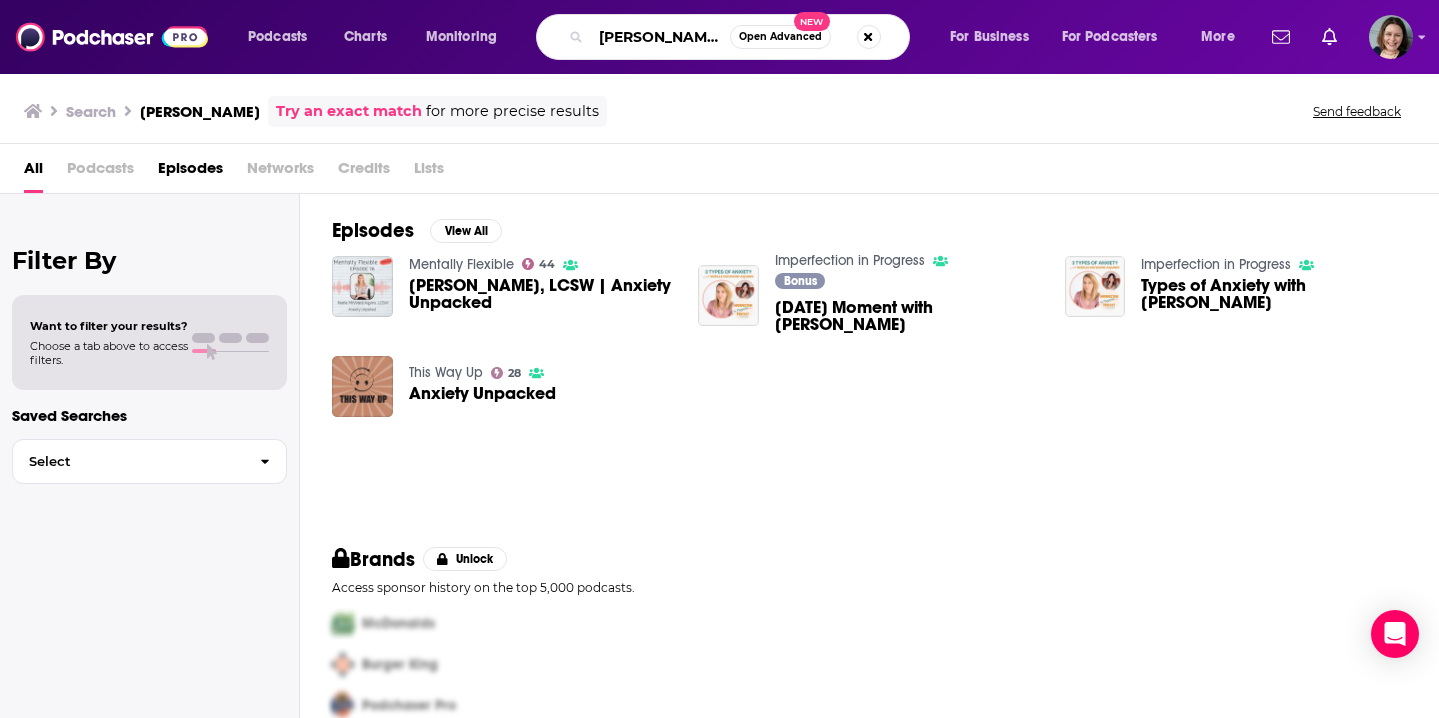drag, startPoint x: 606, startPoint y: 36, endPoint x: 758, endPoint y: 35, distance: 152.0033 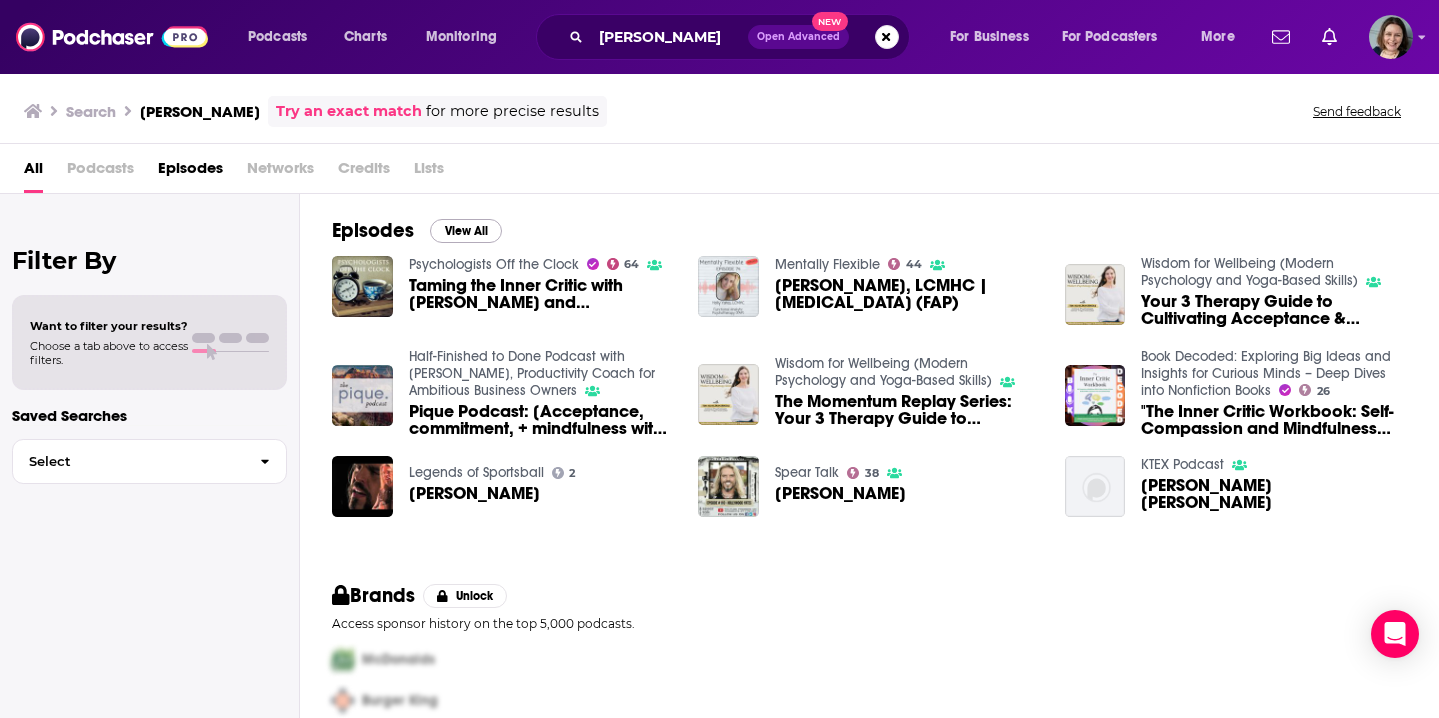 click on "View All" at bounding box center (466, 231) 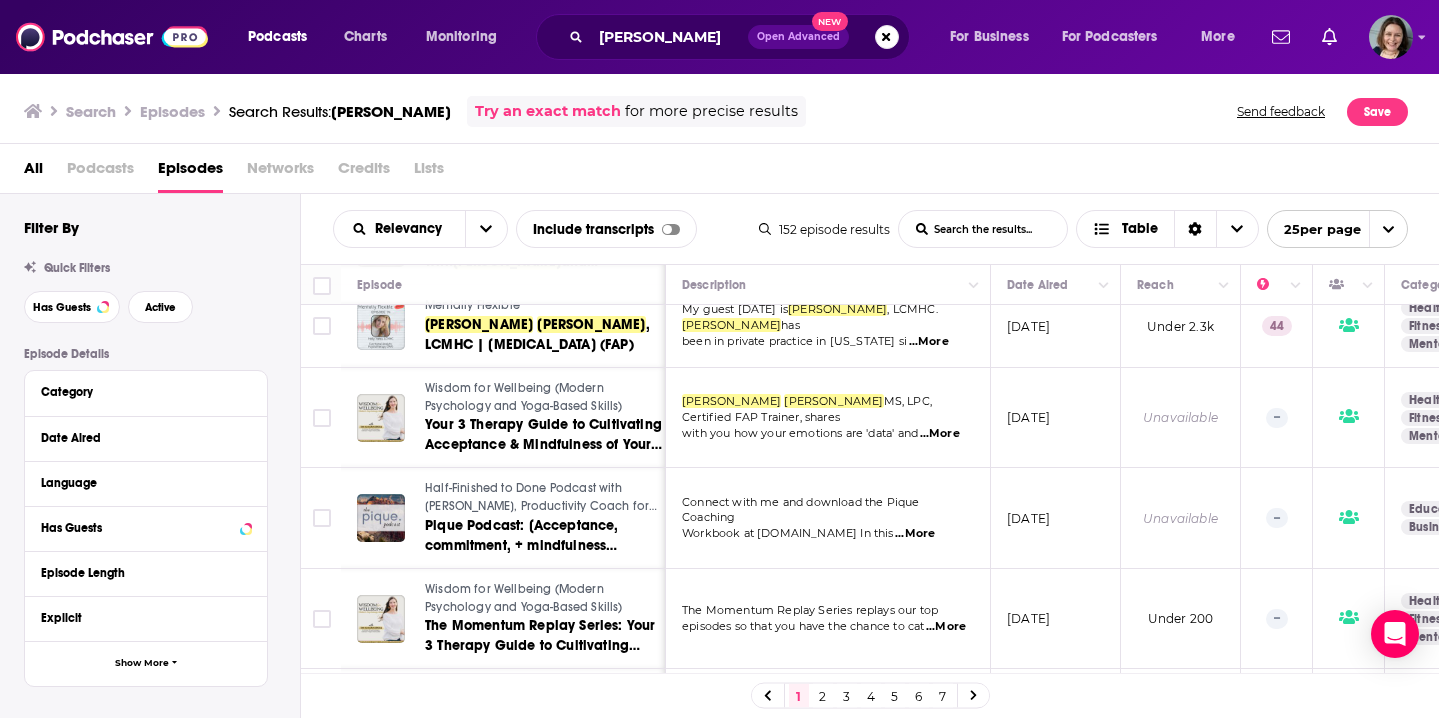 scroll, scrollTop: 114, scrollLeft: 0, axis: vertical 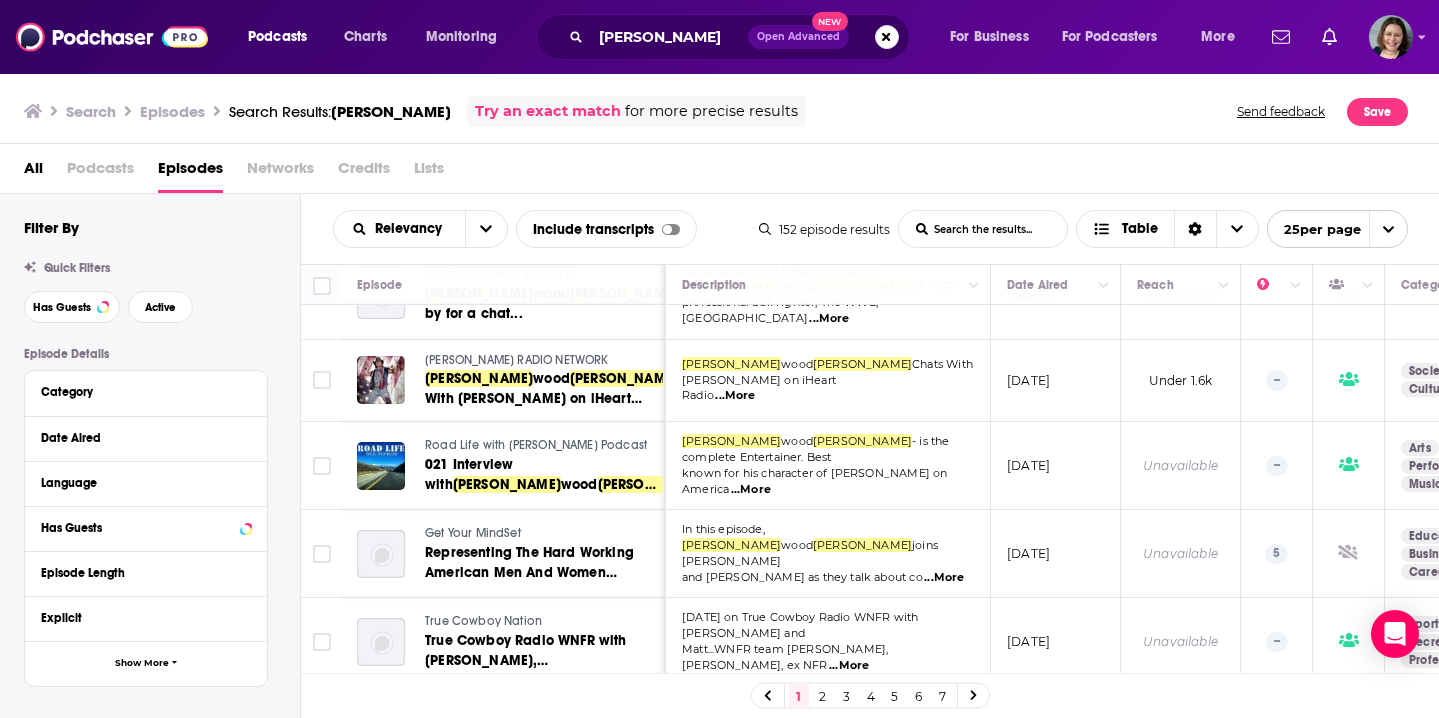 click on "[DATE]" at bounding box center [1056, 554] 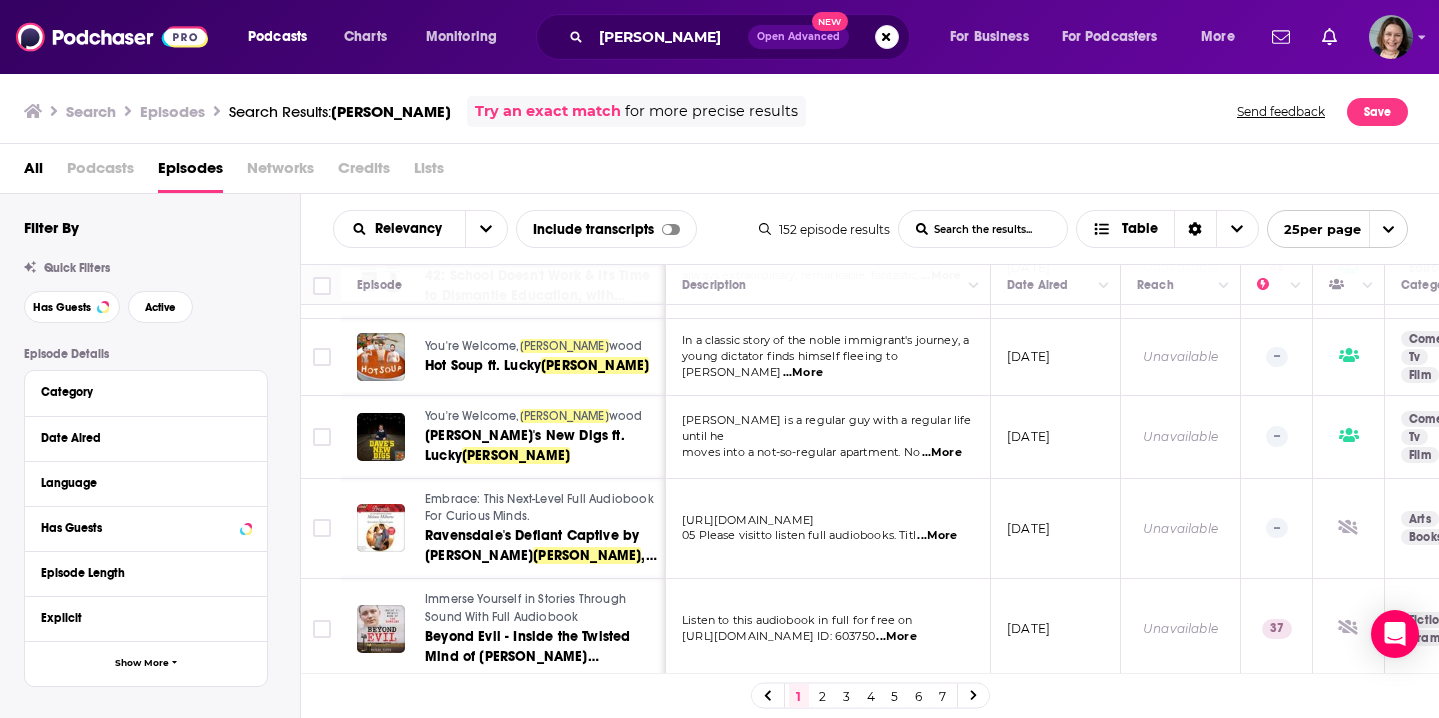 scroll, scrollTop: 1760, scrollLeft: 0, axis: vertical 